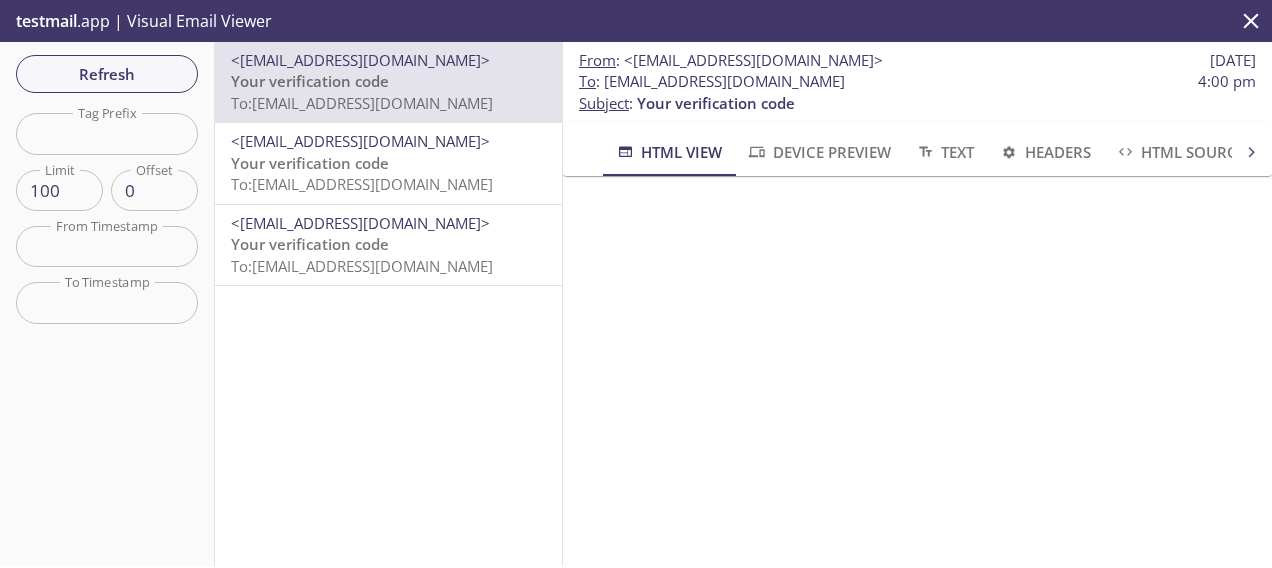 scroll, scrollTop: 0, scrollLeft: 0, axis: both 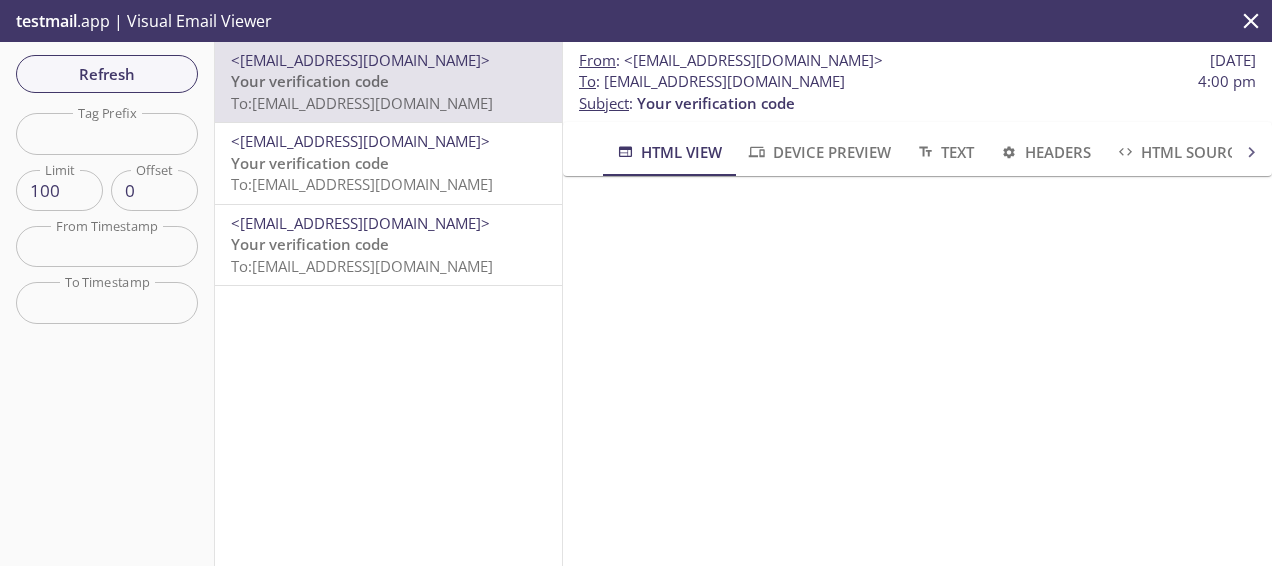 drag, startPoint x: 420, startPoint y: 91, endPoint x: 320, endPoint y: 82, distance: 100.40418 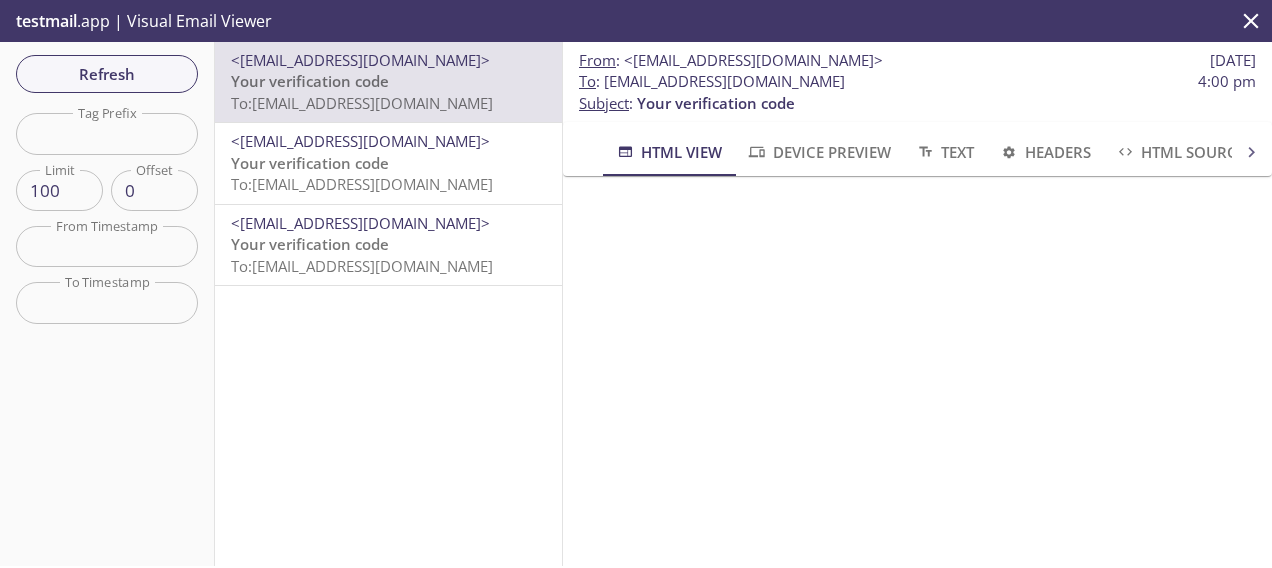 scroll, scrollTop: 0, scrollLeft: 0, axis: both 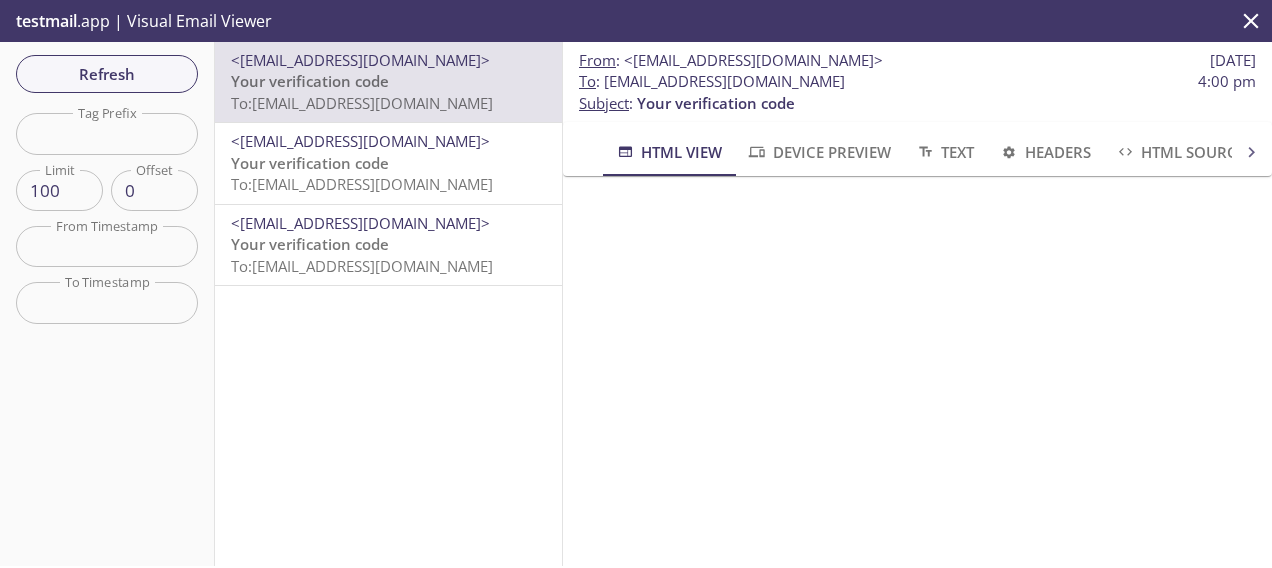click on "Your verification code" at bounding box center [310, 81] 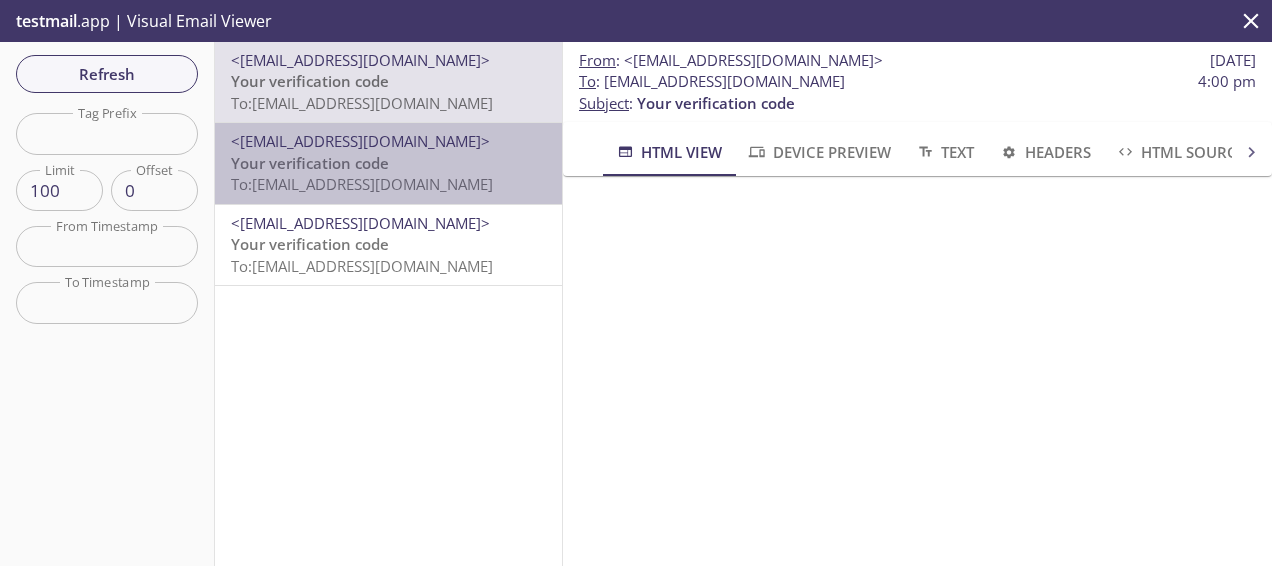 click on "To:  [EMAIL_ADDRESS][DOMAIN_NAME]" at bounding box center [362, 184] 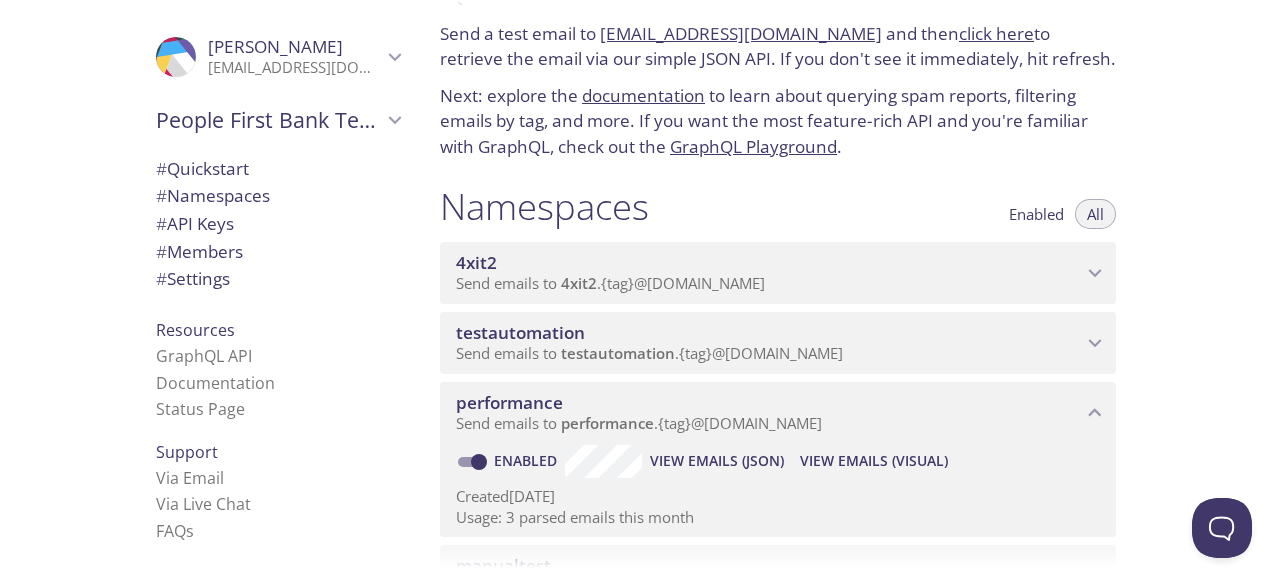 scroll, scrollTop: 100, scrollLeft: 0, axis: vertical 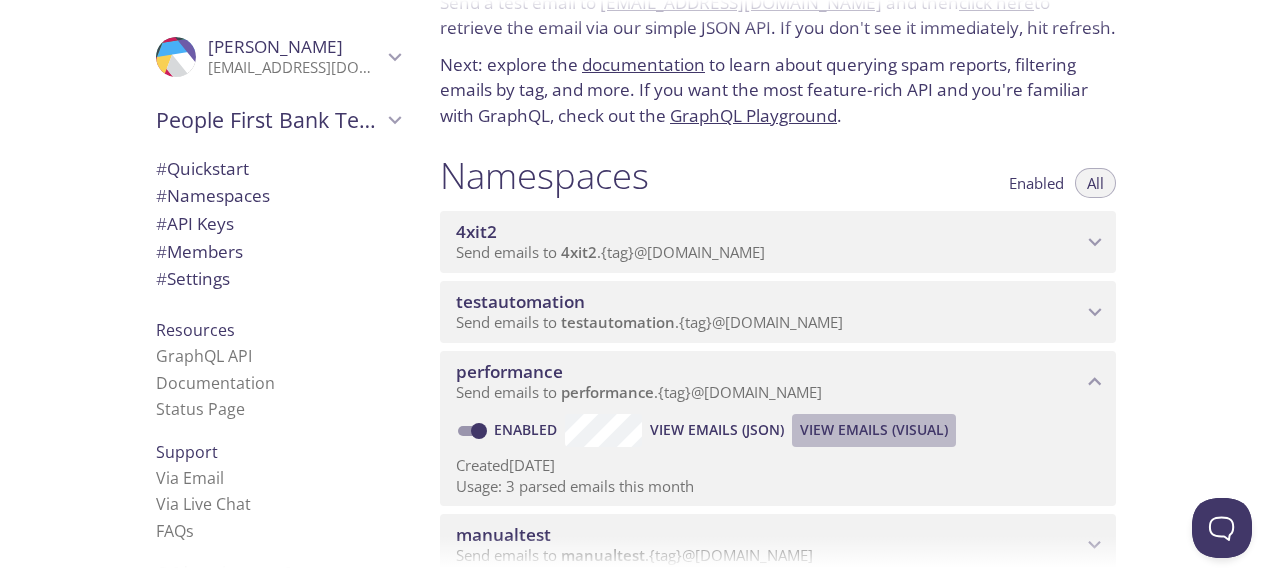 click on "View Emails (Visual)" at bounding box center [874, 430] 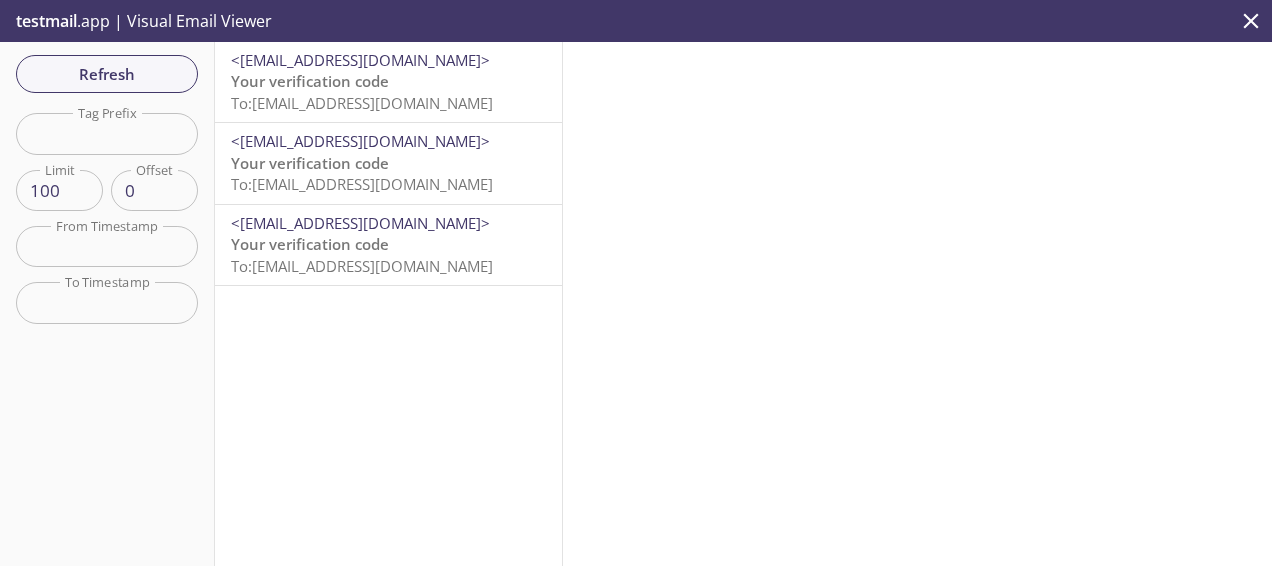 drag, startPoint x: 330, startPoint y: 248, endPoint x: 811, endPoint y: 348, distance: 491.28506 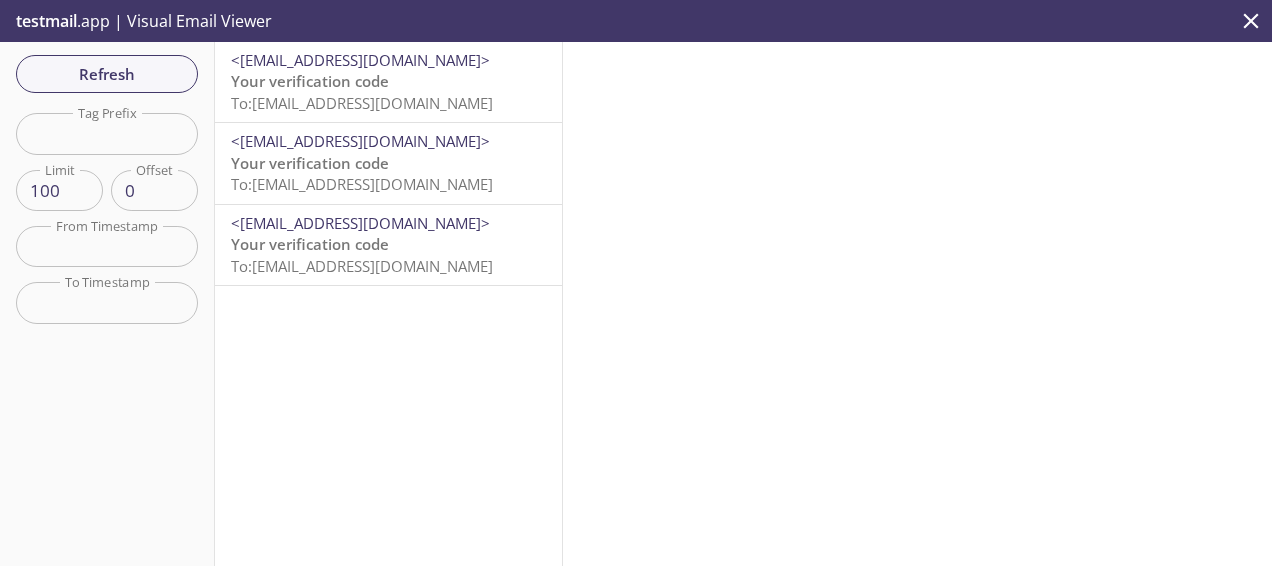 click on "Refresh Filters Tag Prefix Tag Prefix Limit 100 Limit Offset 0 Offset From Timestamp From Timestamp To Timestamp To Timestamp Reset  <[EMAIL_ADDRESS][DOMAIN_NAME]> Your verification code To:  [EMAIL_ADDRESS][DOMAIN_NAME]  <[EMAIL_ADDRESS][DOMAIN_NAME]> Your verification code To:  [EMAIL_ADDRESS][DOMAIN_NAME]  <[EMAIL_ADDRESS][DOMAIN_NAME]> Your verification code To:  [EMAIL_ADDRESS][DOMAIN_NAME]" at bounding box center (636, 304) 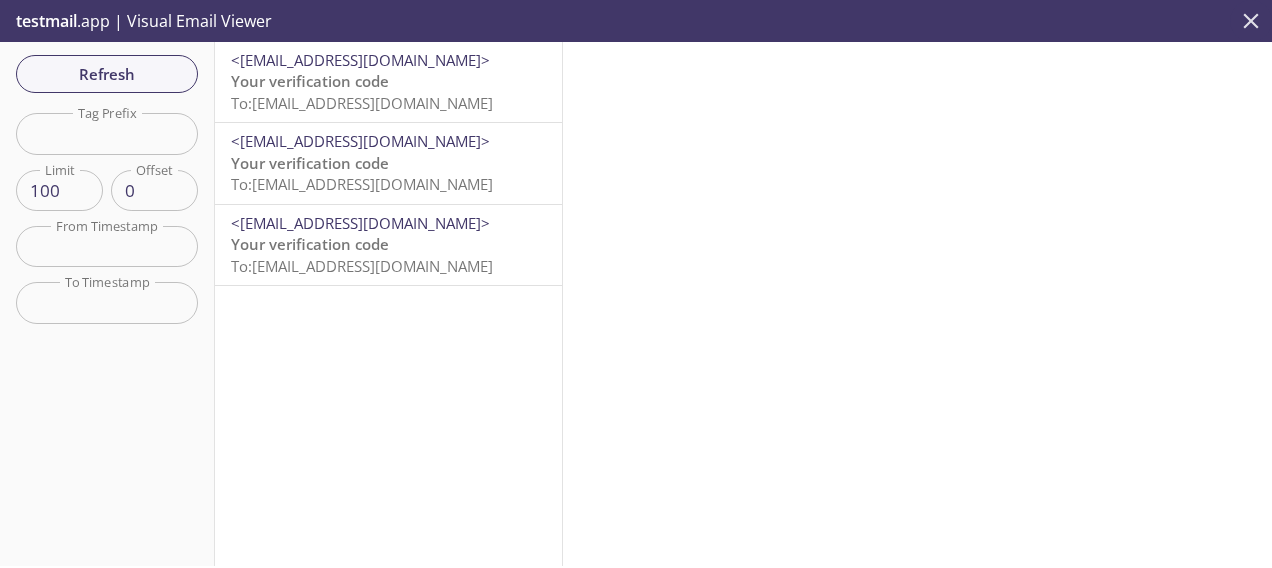 click 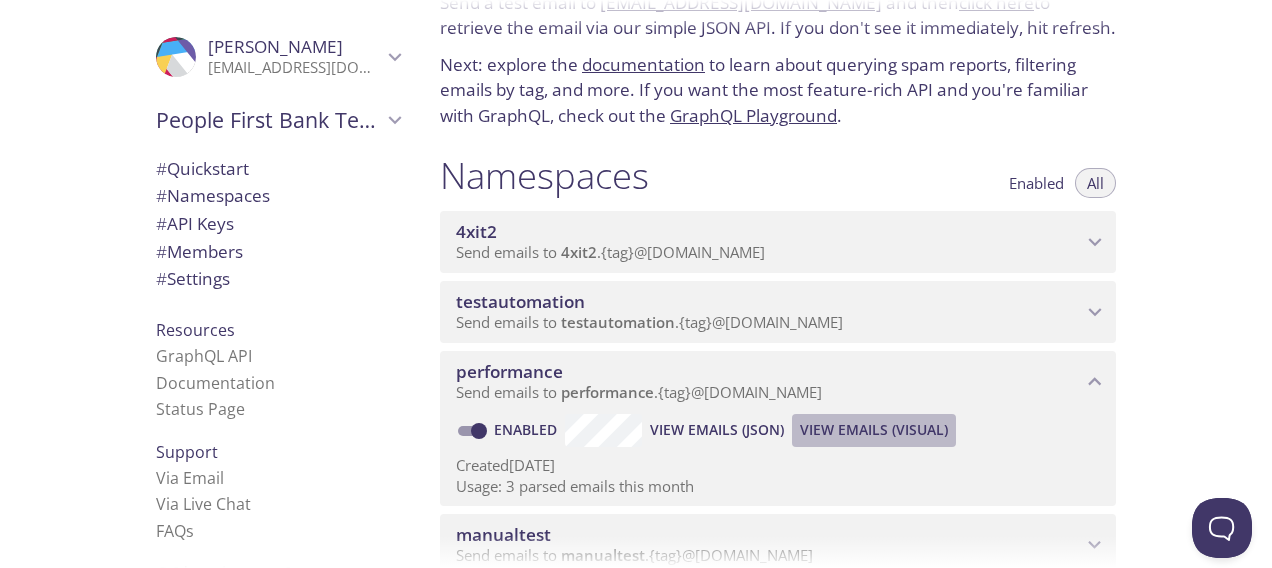 click on "View Emails (Visual)" at bounding box center (874, 430) 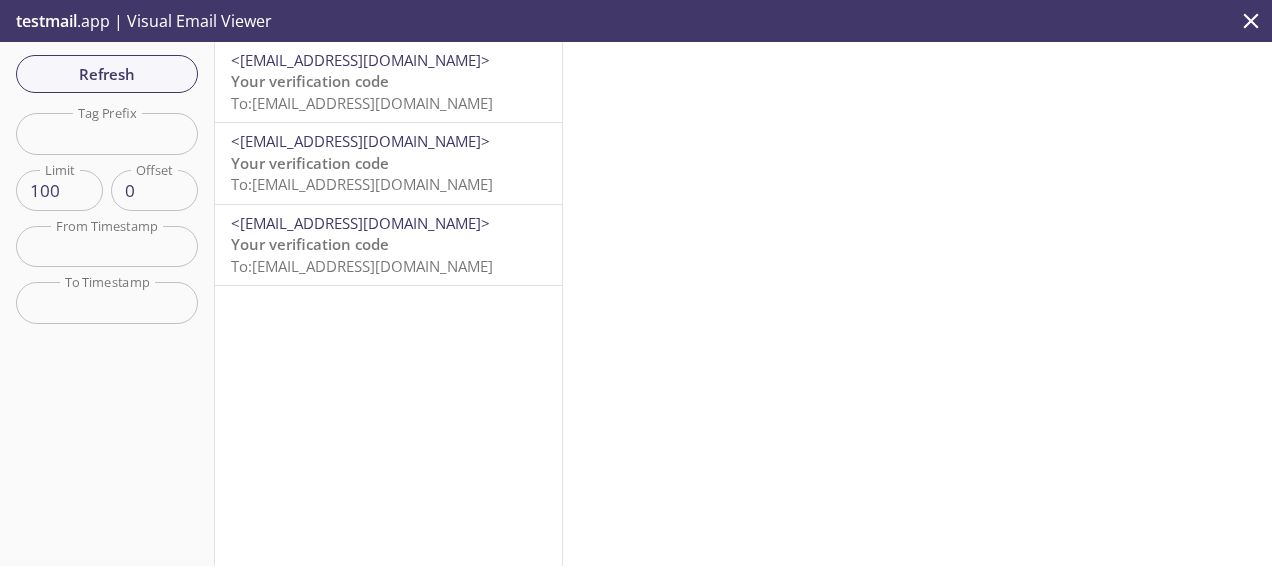 click on "To:  [EMAIL_ADDRESS][DOMAIN_NAME]" at bounding box center [362, 103] 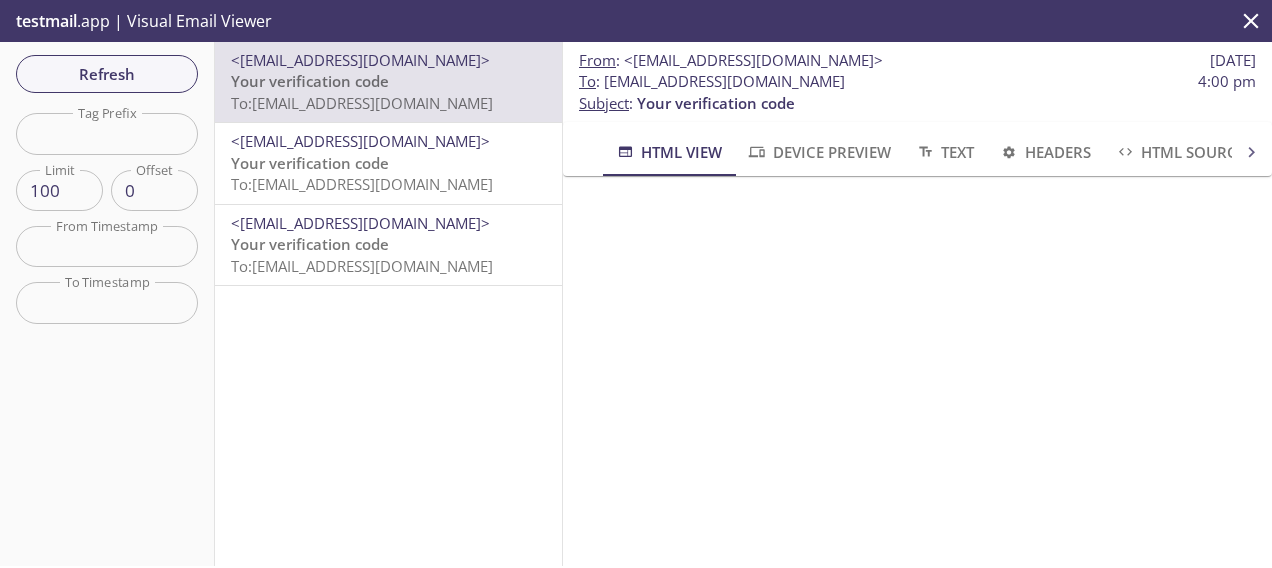 scroll, scrollTop: 0, scrollLeft: 0, axis: both 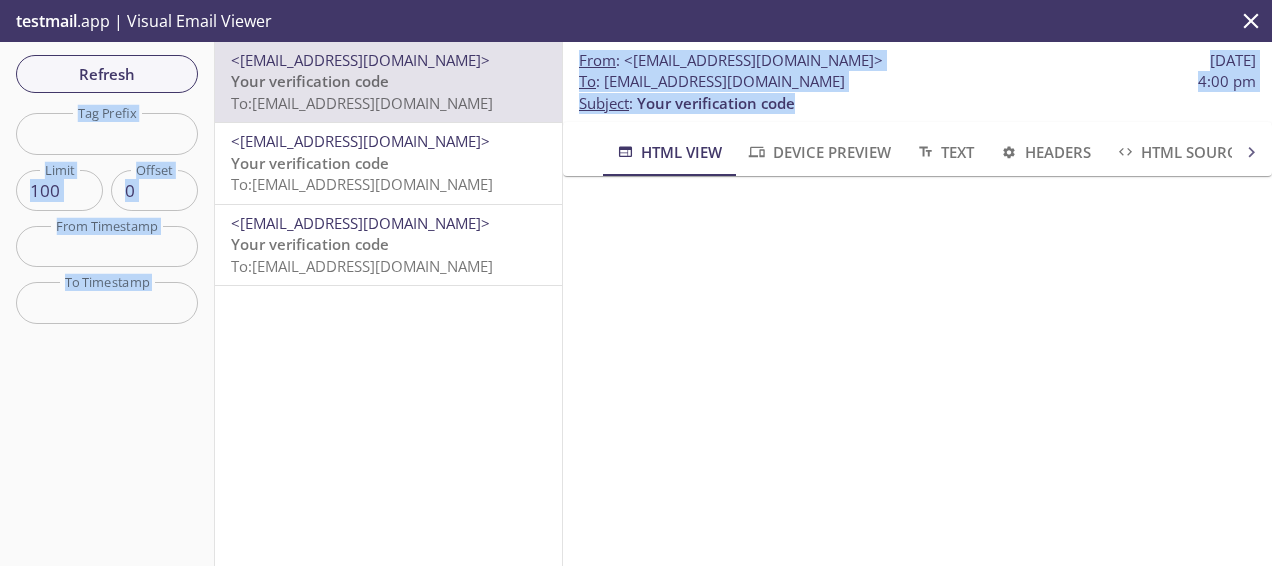 drag, startPoint x: 812, startPoint y: 97, endPoint x: 528, endPoint y: 40, distance: 289.6636 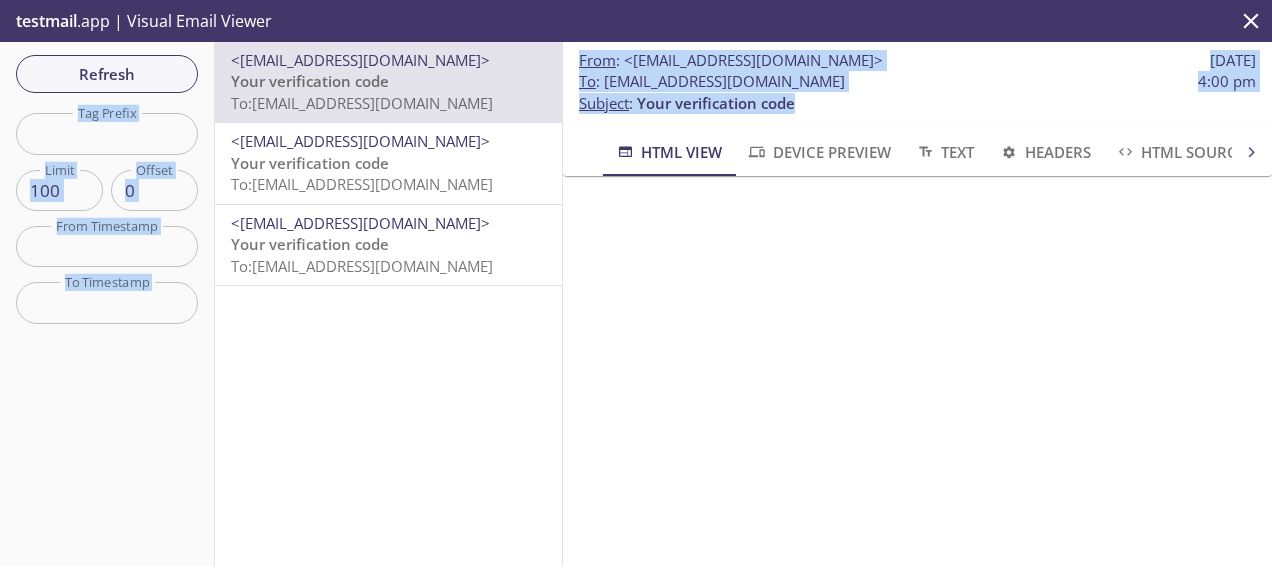 click on "testmail .app | Visual Email Viewer Refresh Filters Tag Prefix Tag Prefix Limit 100 Limit Offset 0 Offset From Timestamp From Timestamp To Timestamp To Timestamp Reset  <[EMAIL_ADDRESS][DOMAIN_NAME]> Your verification code To:  [EMAIL_ADDRESS][DOMAIN_NAME]  <[EMAIL_ADDRESS][DOMAIN_NAME]> Your verification code To:  [EMAIL_ADDRESS][DOMAIN_NAME]  <[EMAIL_ADDRESS][DOMAIN_NAME]> Your verification code To:  [EMAIL_ADDRESS][DOMAIN_NAME] From :      <[EMAIL_ADDRESS][DOMAIN_NAME]> [DATE]   To :   [EMAIL_ADDRESS][DOMAIN_NAME] 4:00 pm Subject :   Your verification code HTML View Device Preview Text Headers HTML Source Raw" at bounding box center [636, 284] 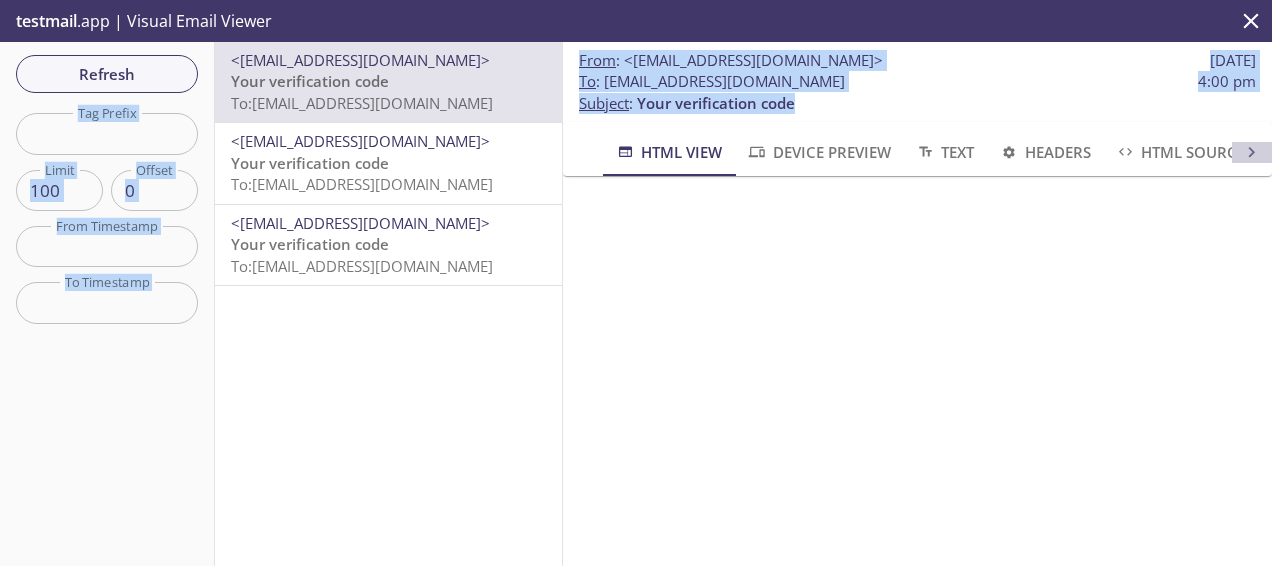 click 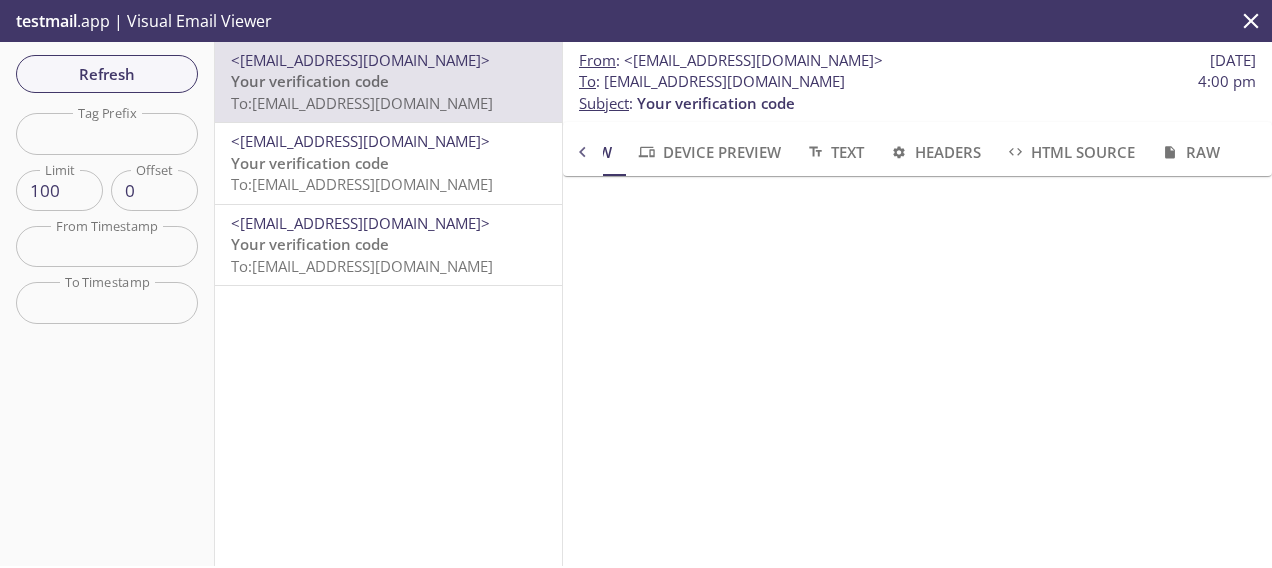 click on "HTML View Device Preview Text Headers HTML Source Raw" at bounding box center (917, 149) 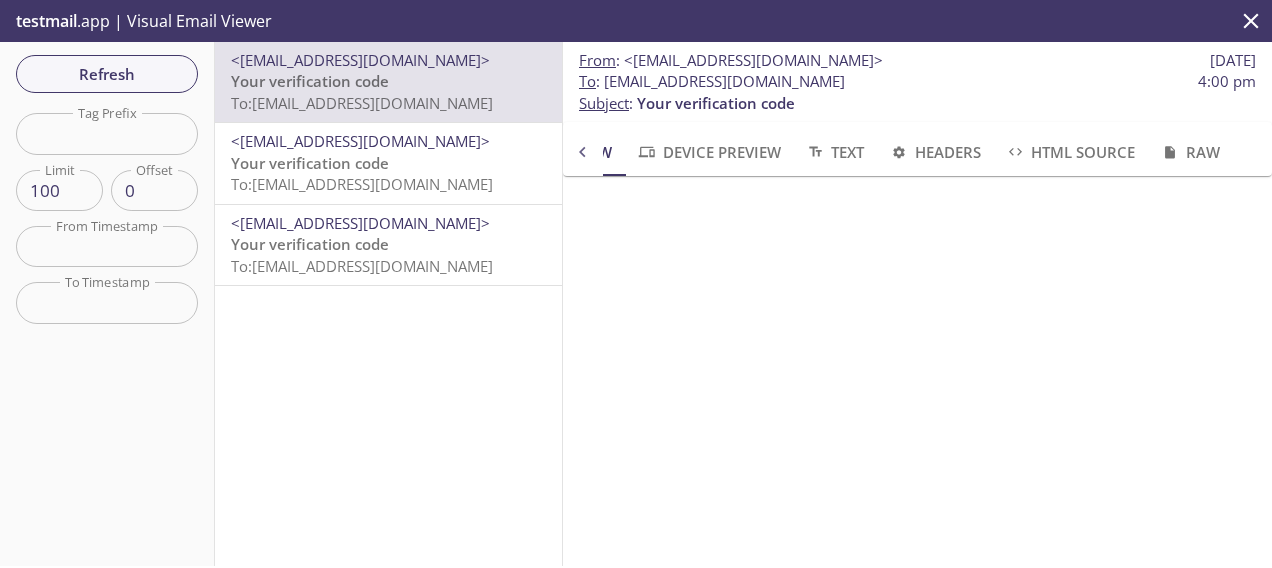 click on "4:00 pm" at bounding box center [1227, 81] 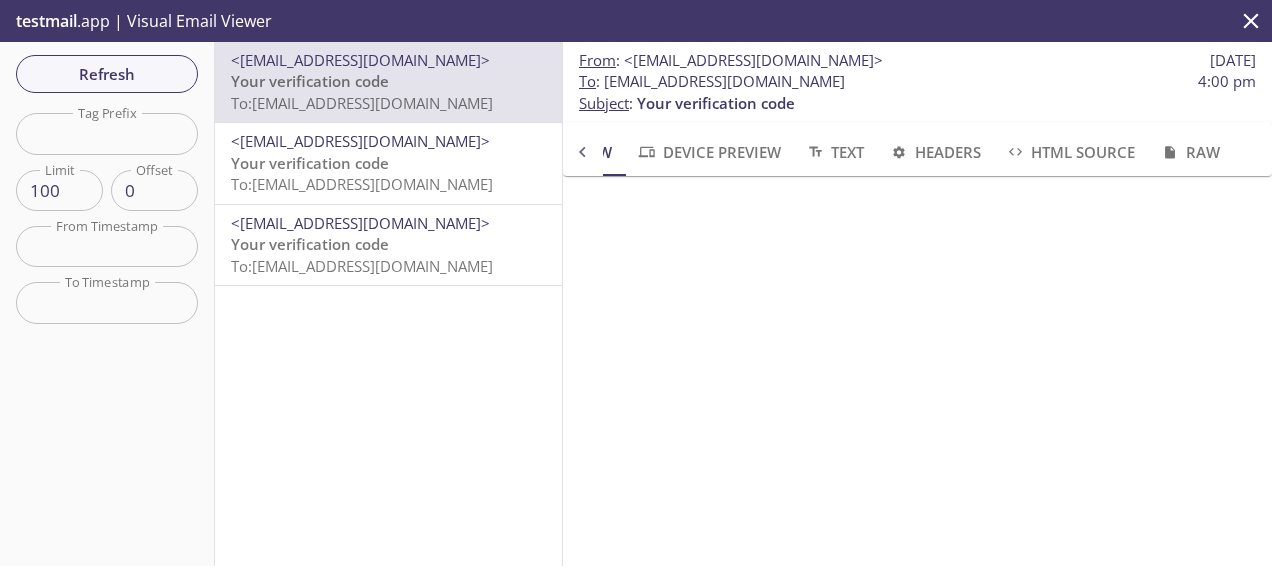 click on "To:  [EMAIL_ADDRESS][DOMAIN_NAME]" at bounding box center [362, 103] 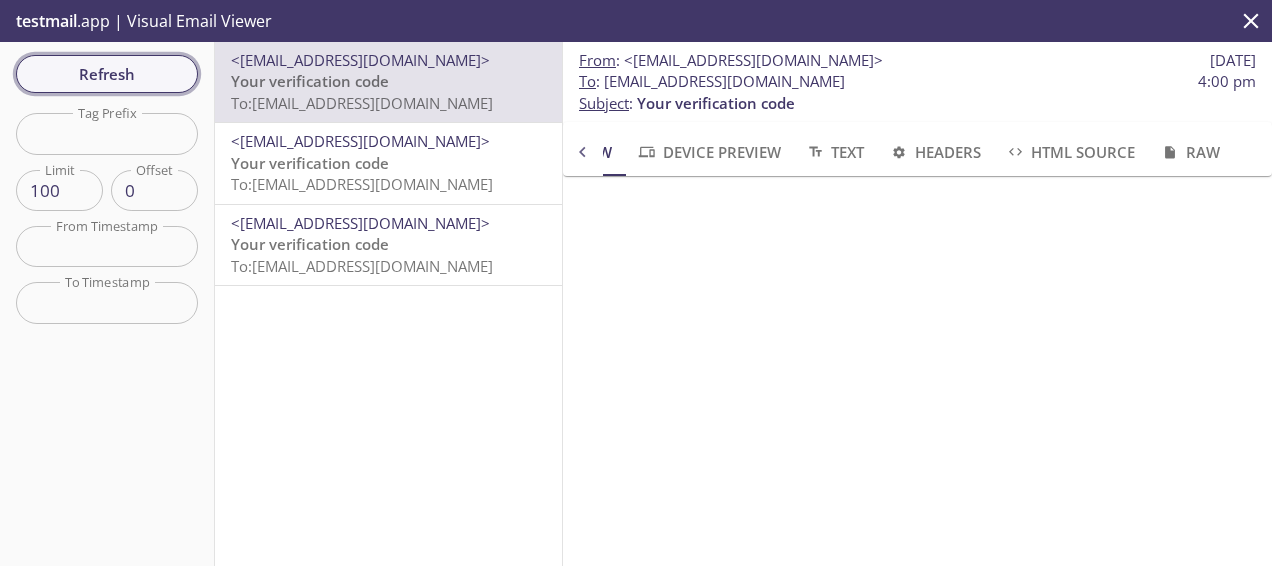 click on "Refresh" at bounding box center (107, 74) 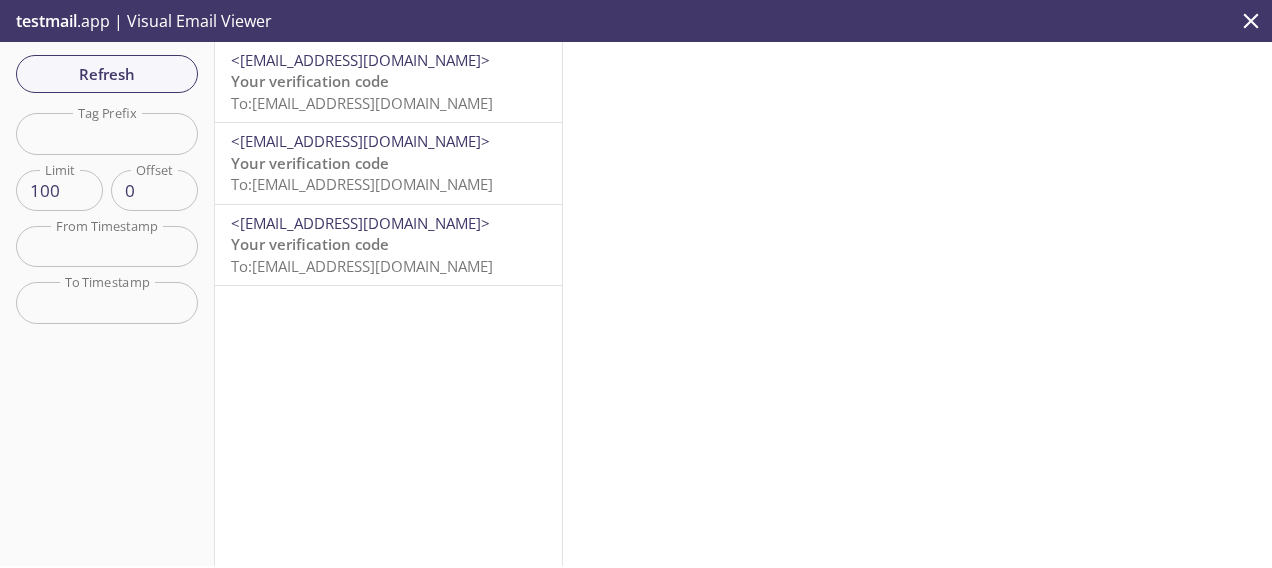 drag, startPoint x: 342, startPoint y: 72, endPoint x: -2, endPoint y: -37, distance: 360.85593 